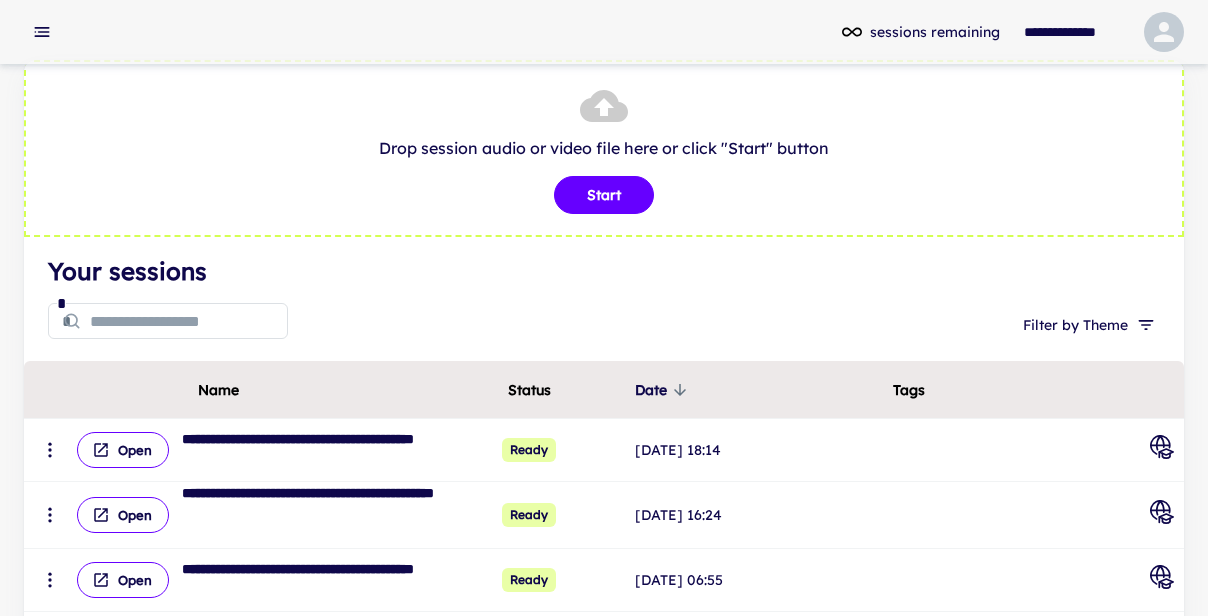 scroll, scrollTop: 0, scrollLeft: 0, axis: both 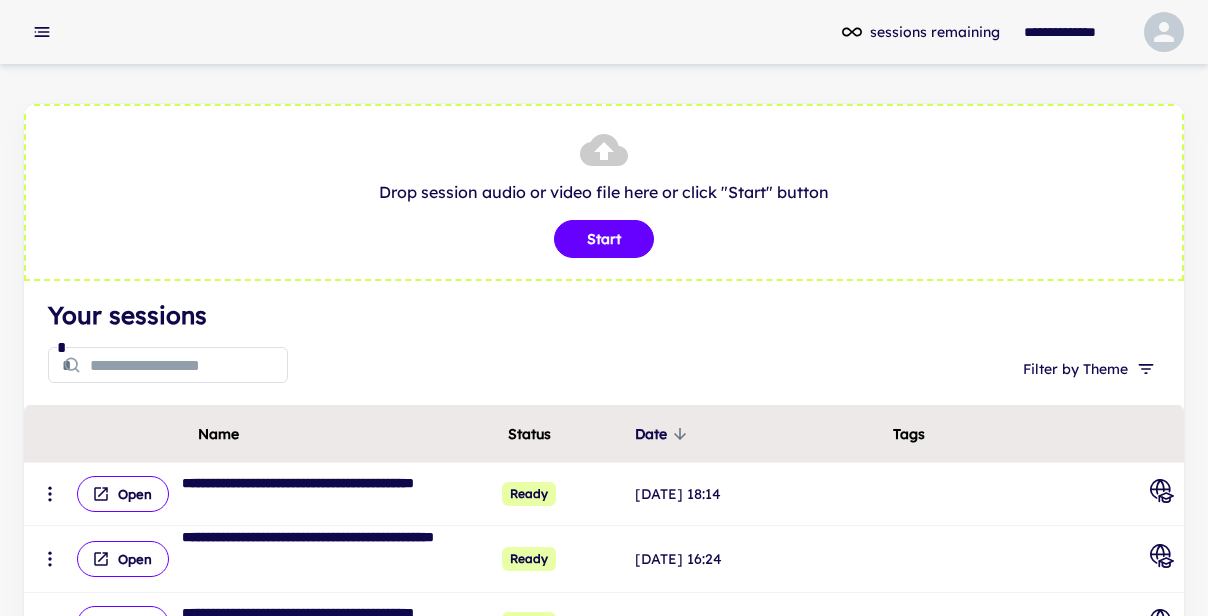click on "* * Filter by Theme" at bounding box center (604, 369) 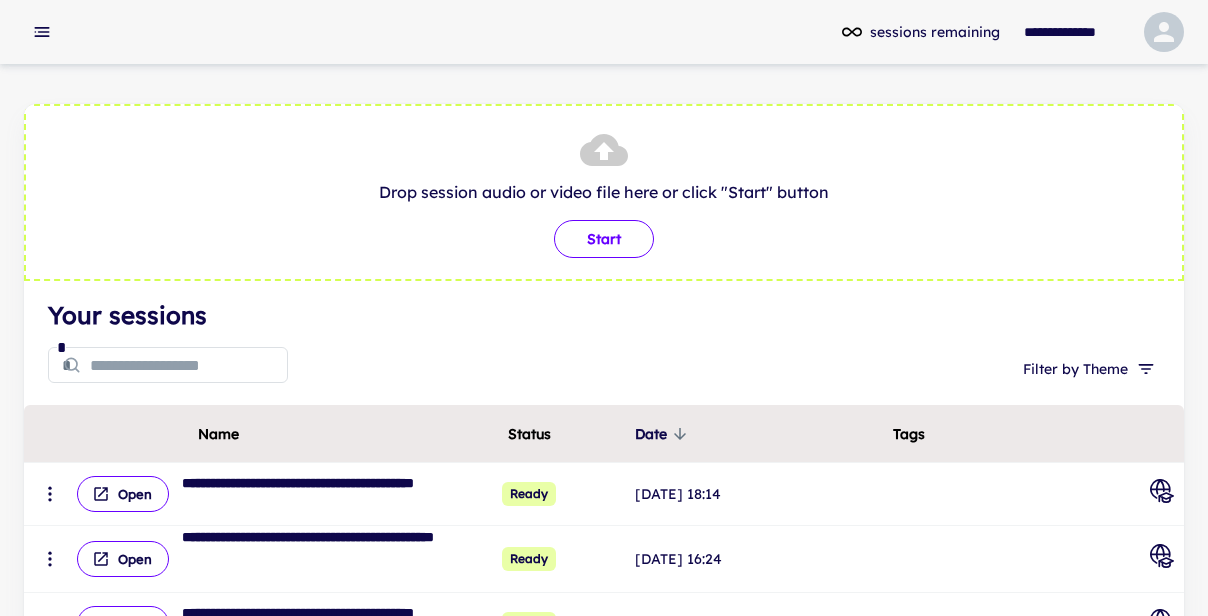 click on "Start" at bounding box center [604, 239] 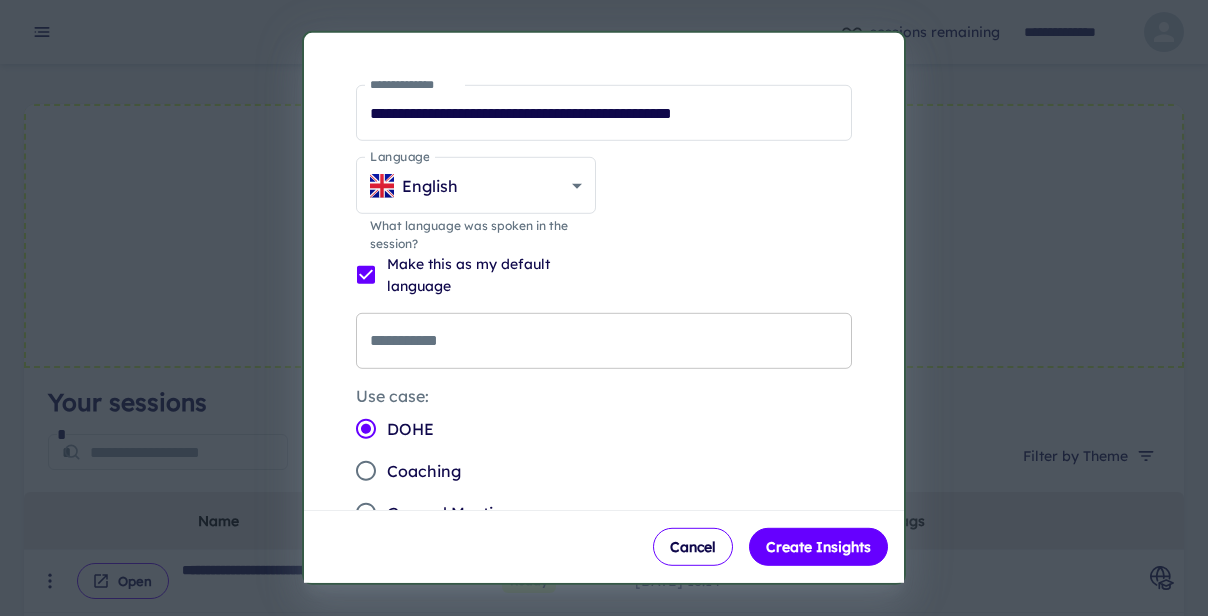 click on "**********" at bounding box center (604, 341) 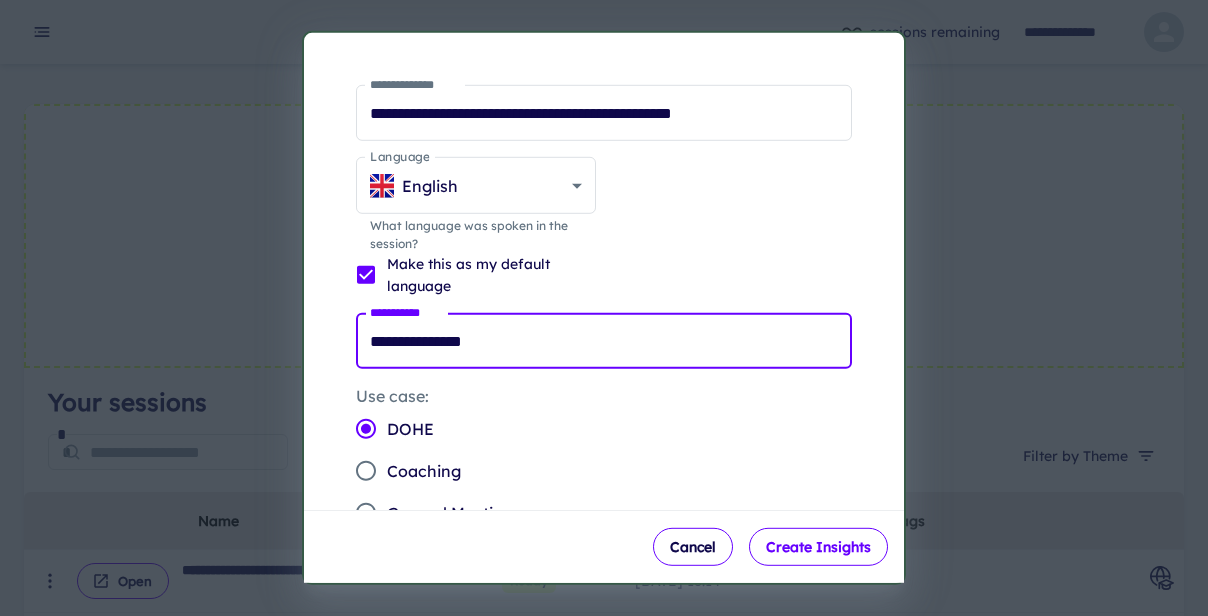 type on "**********" 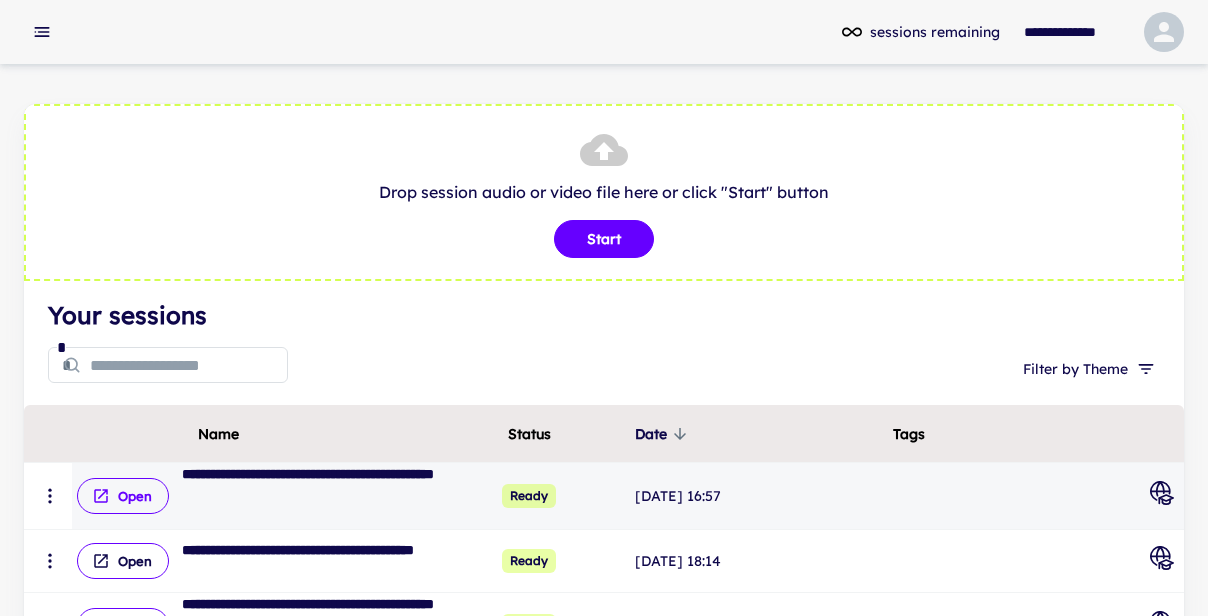 click on "Open" at bounding box center (123, 496) 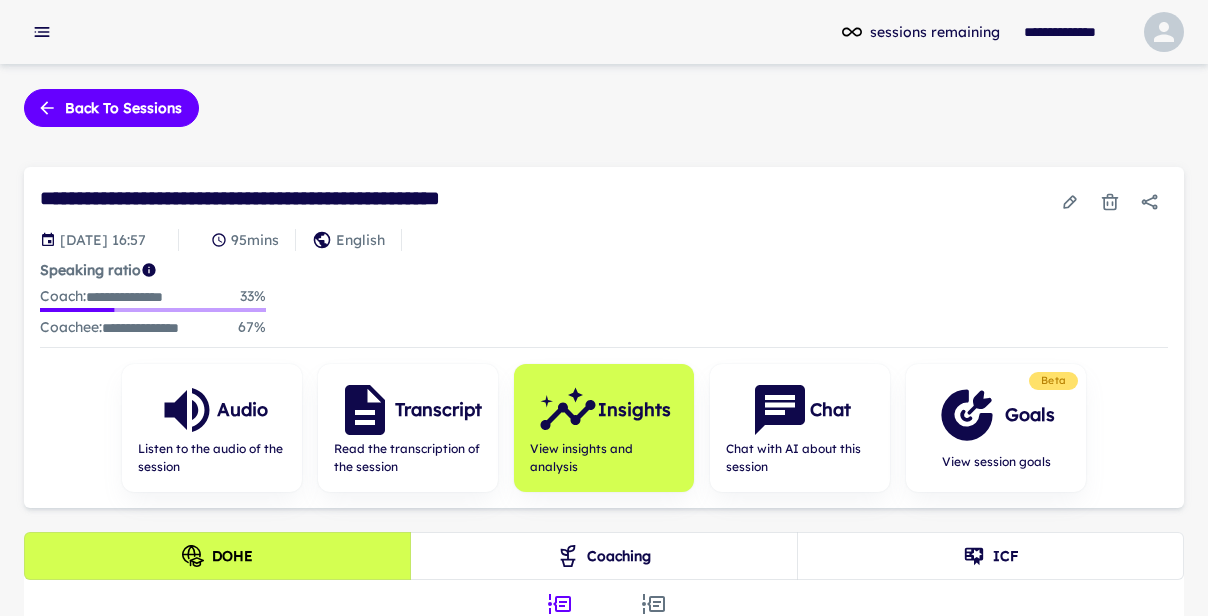 scroll, scrollTop: 156, scrollLeft: 0, axis: vertical 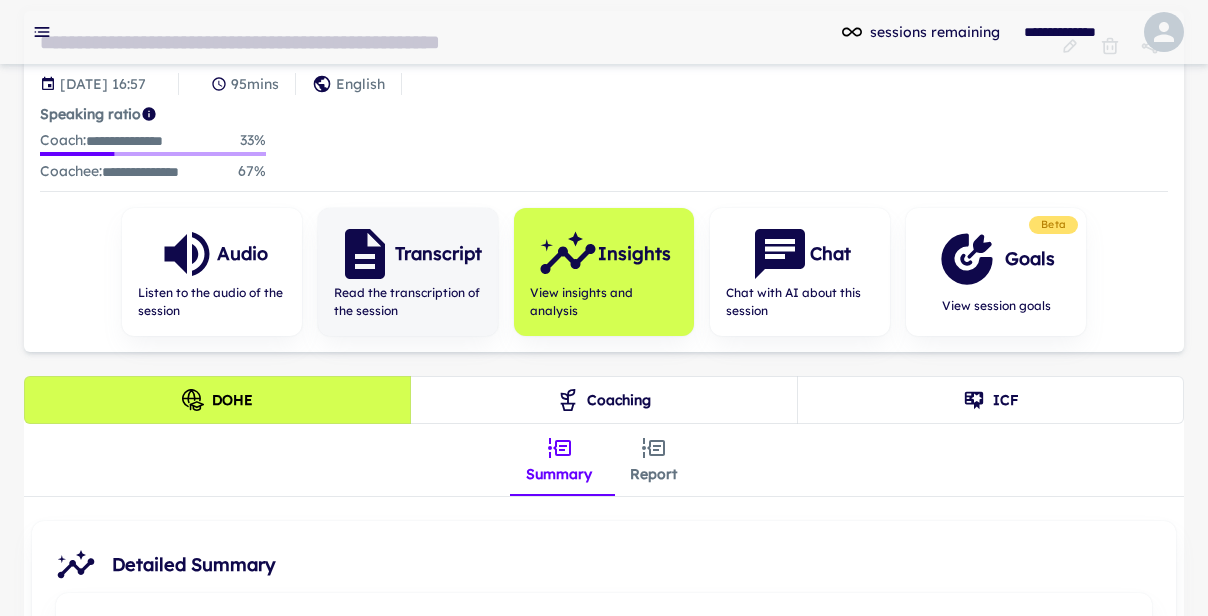 click on "Transcript" at bounding box center [408, 254] 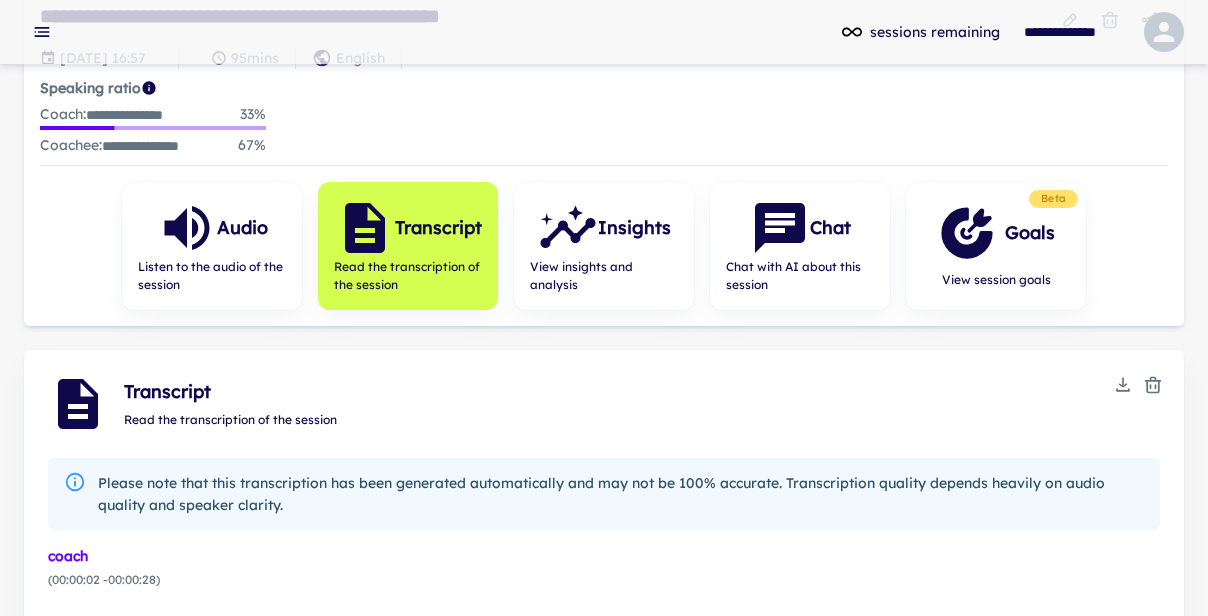 scroll, scrollTop: 193, scrollLeft: 0, axis: vertical 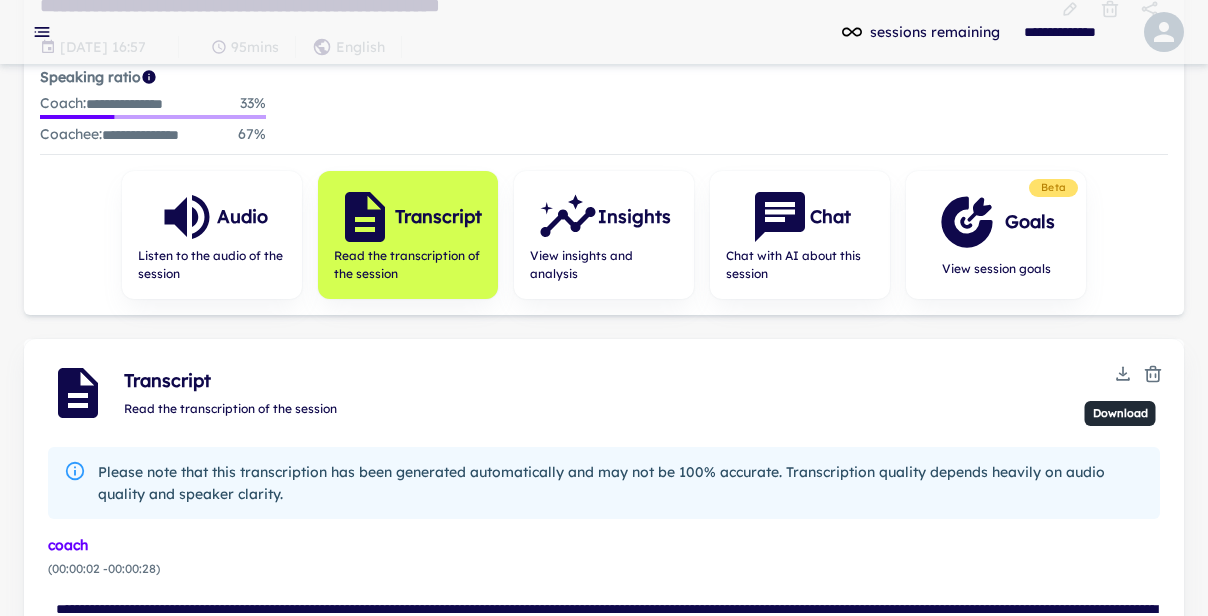click 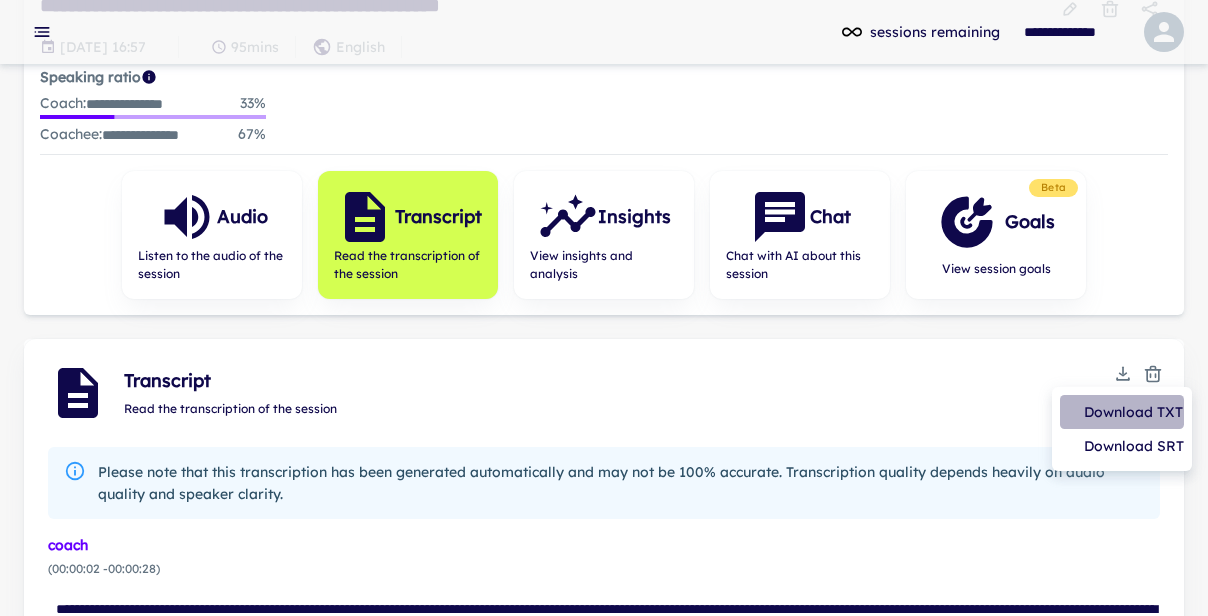 click on "Download TXT" at bounding box center (1122, 412) 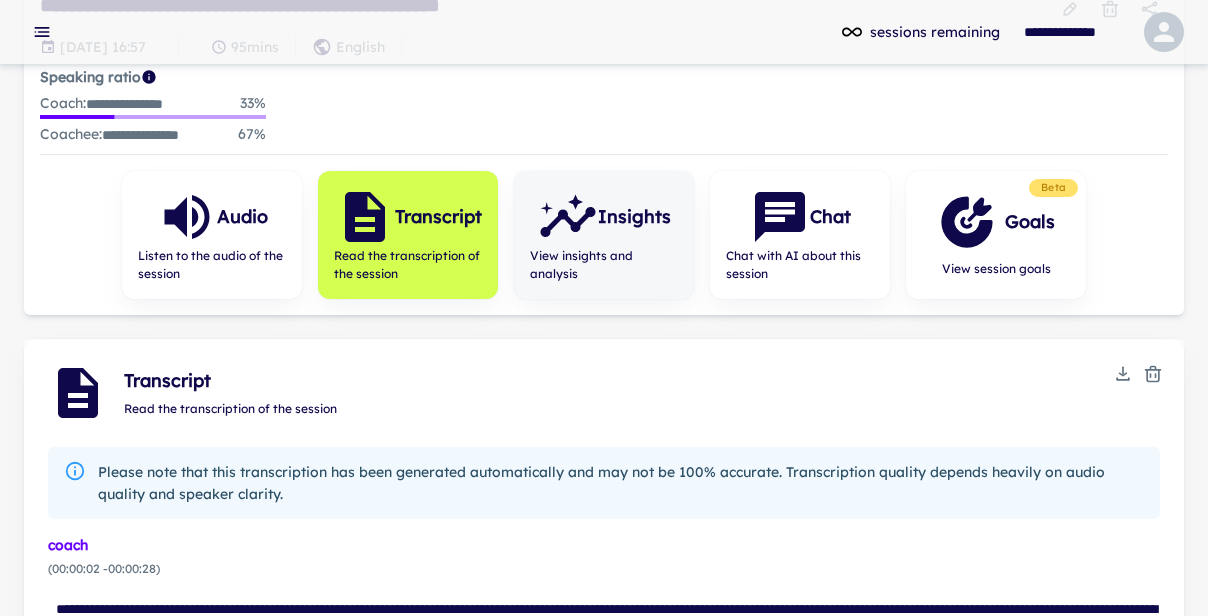 click on "View insights and analysis" at bounding box center (604, 265) 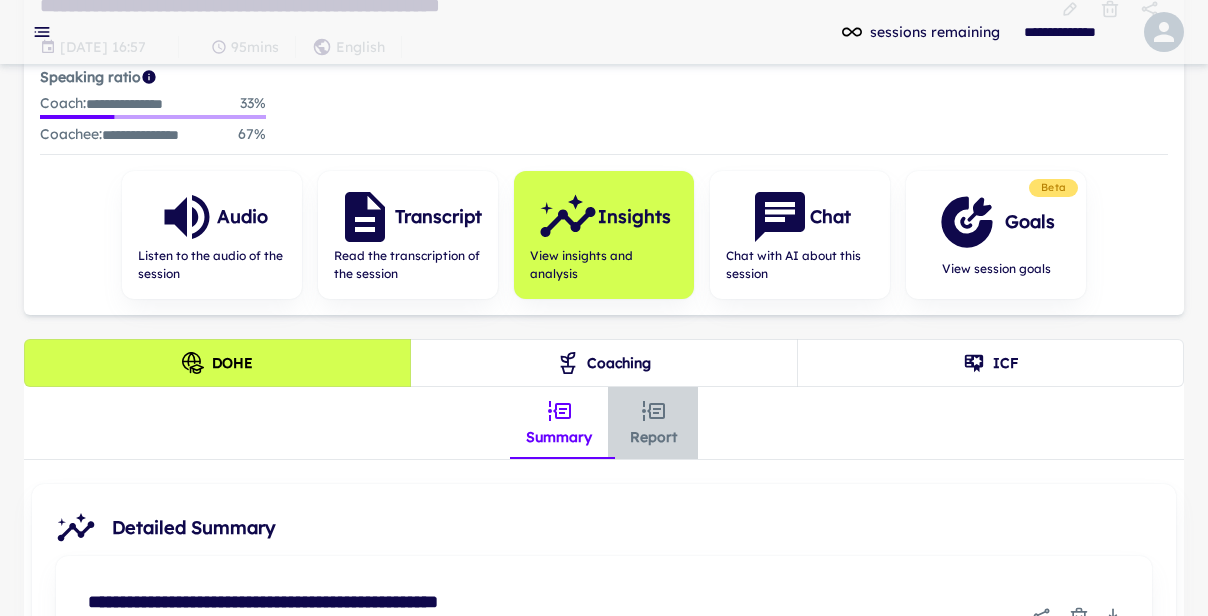 click on "Report" at bounding box center (653, 423) 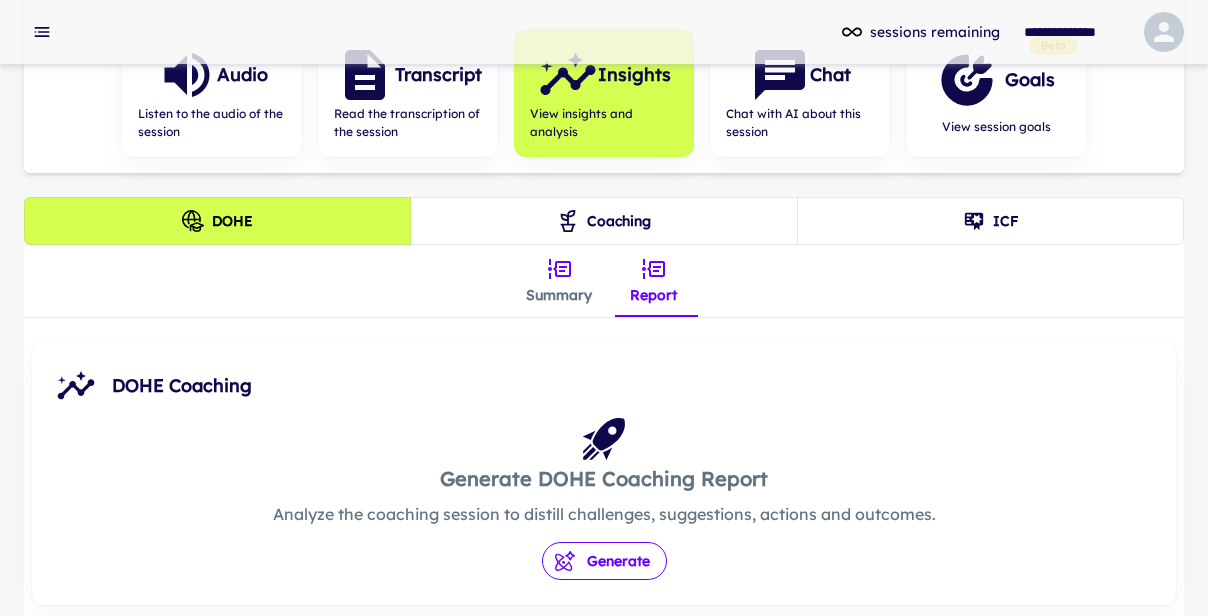 scroll, scrollTop: 338, scrollLeft: 0, axis: vertical 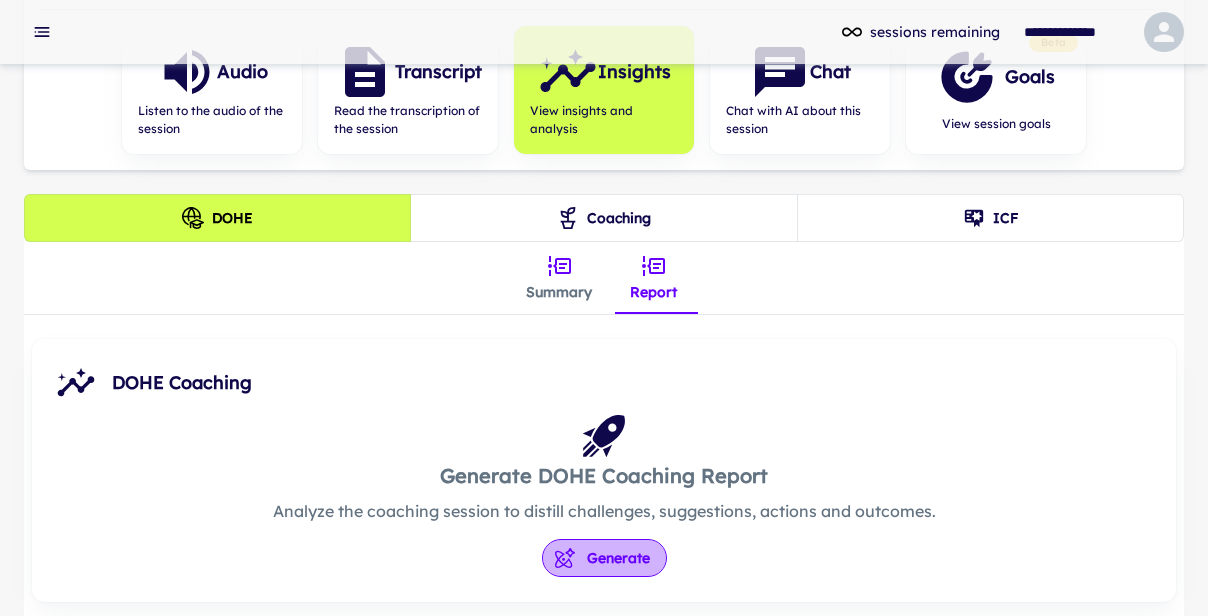 click on "Generate" at bounding box center [604, 558] 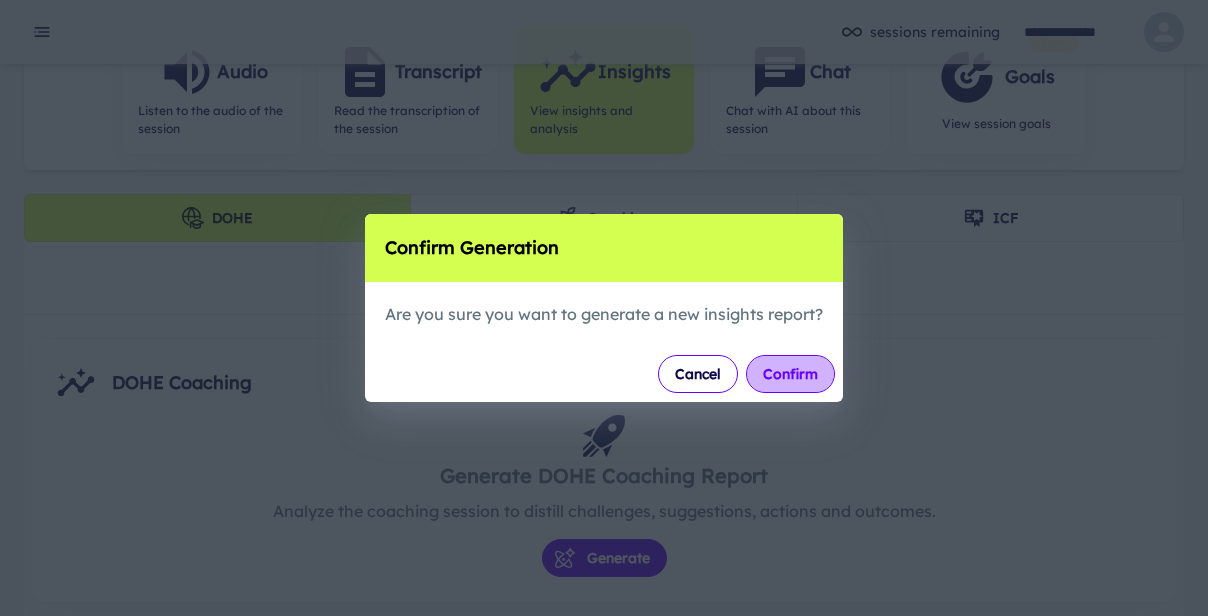 click on "Confirm" at bounding box center (790, 374) 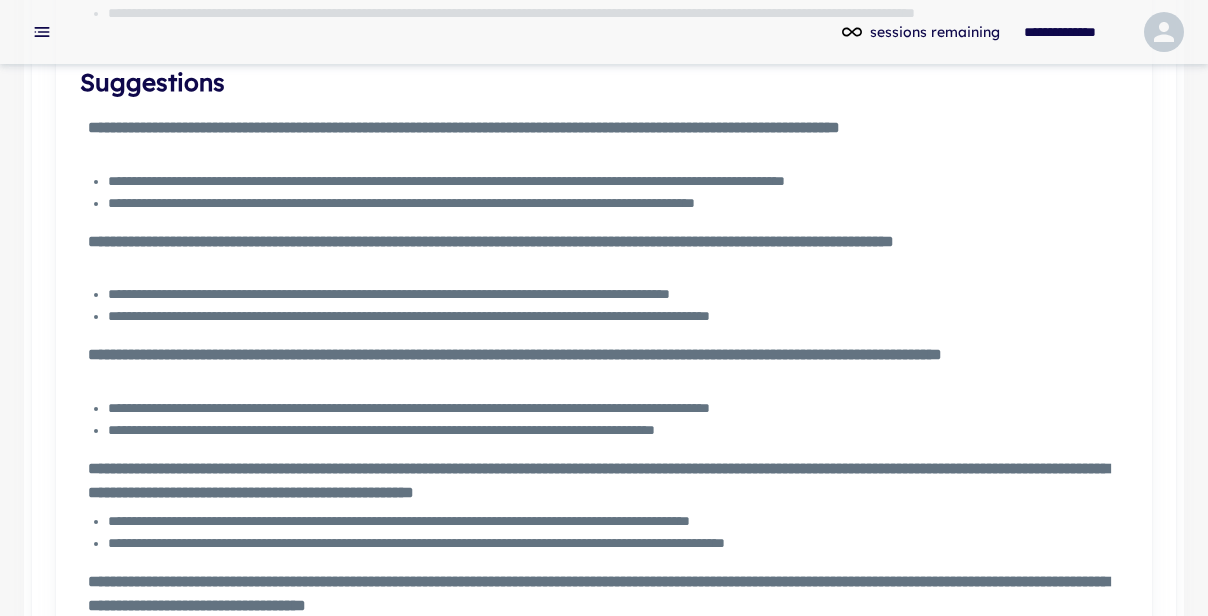 scroll, scrollTop: 1402, scrollLeft: 0, axis: vertical 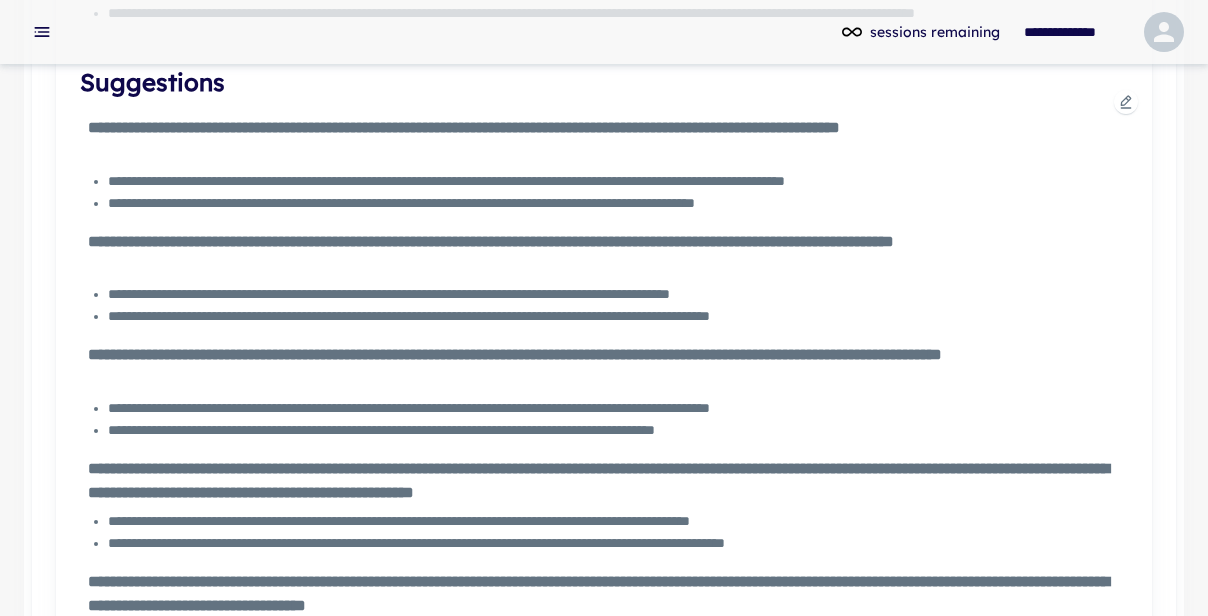 click 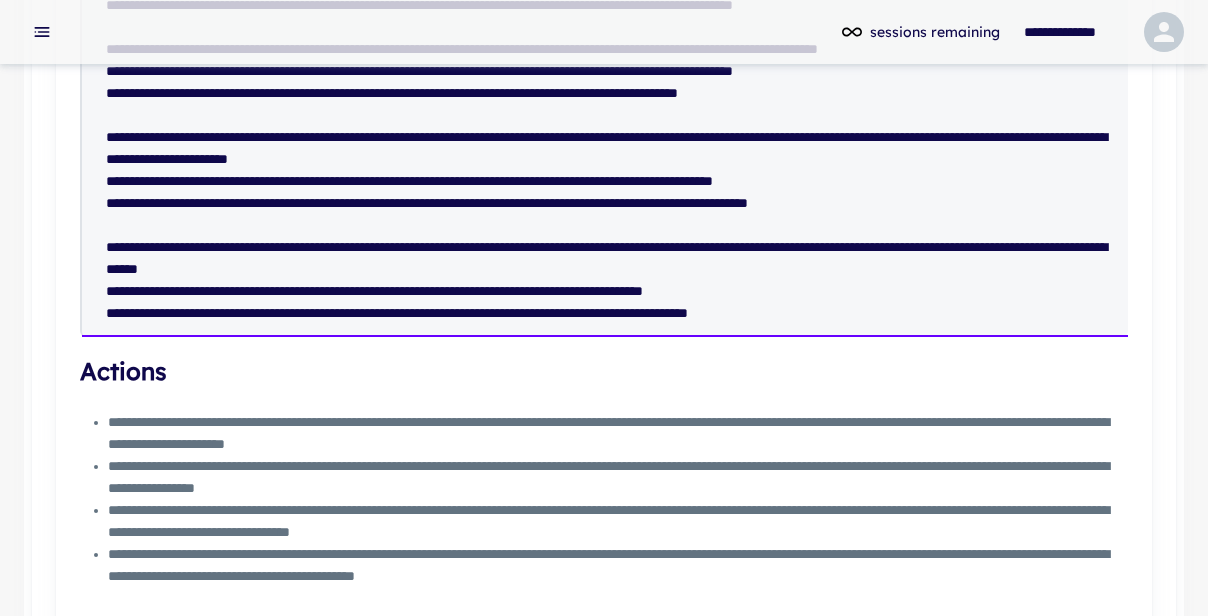 scroll, scrollTop: 1655, scrollLeft: 0, axis: vertical 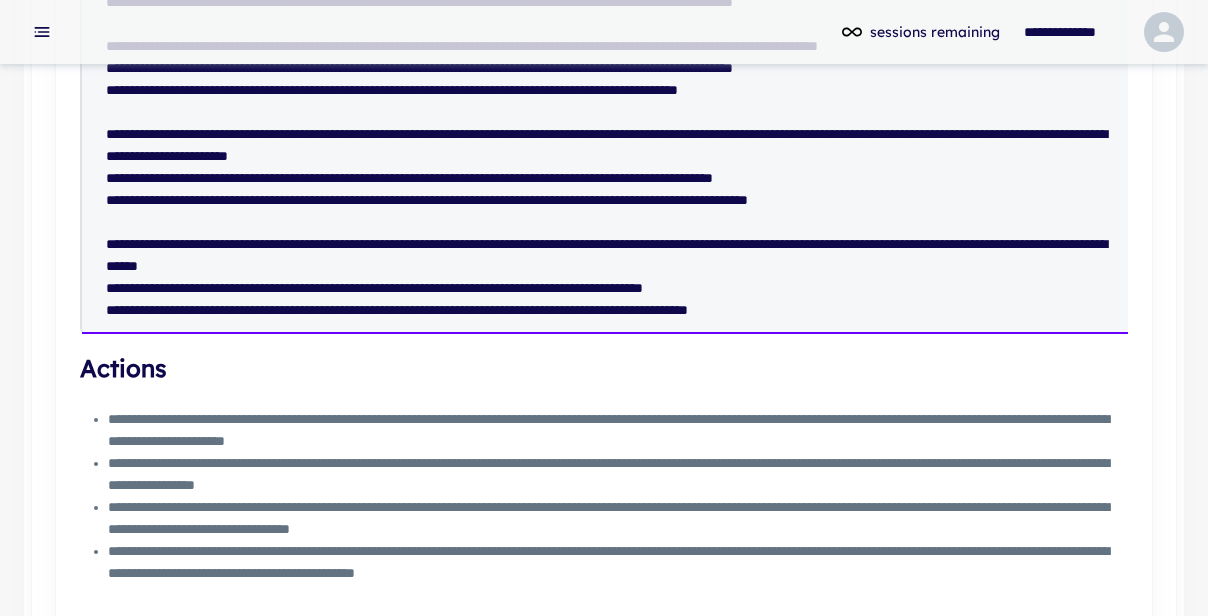 drag, startPoint x: 673, startPoint y: 419, endPoint x: 97, endPoint y: 349, distance: 580.23785 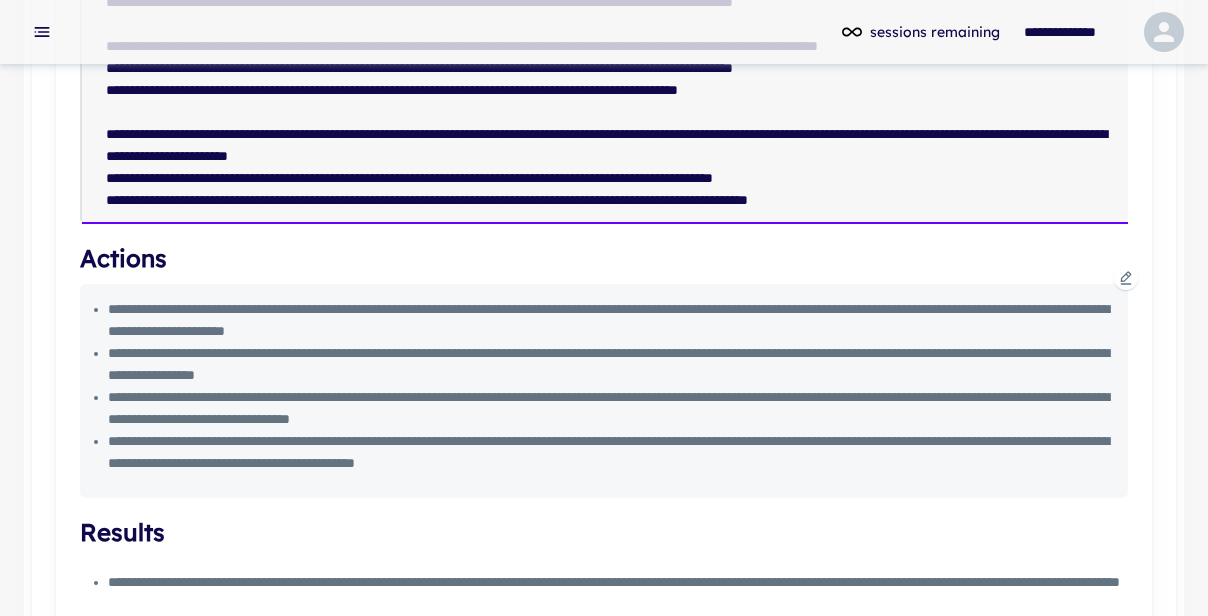 type on "**********" 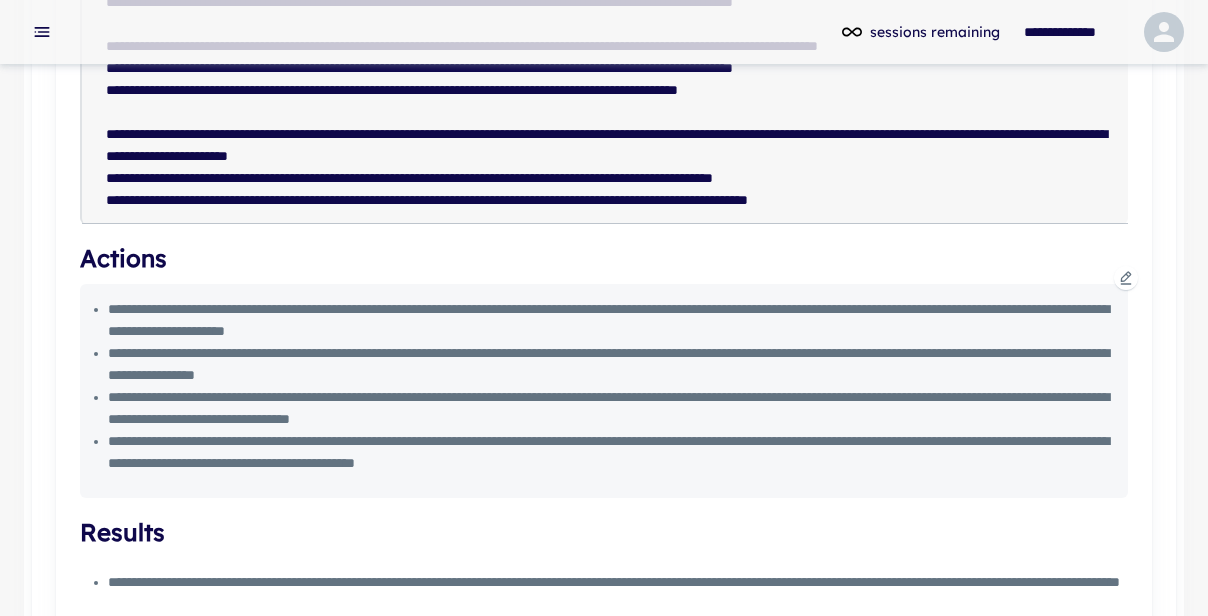 click on "**********" at bounding box center [614, 320] 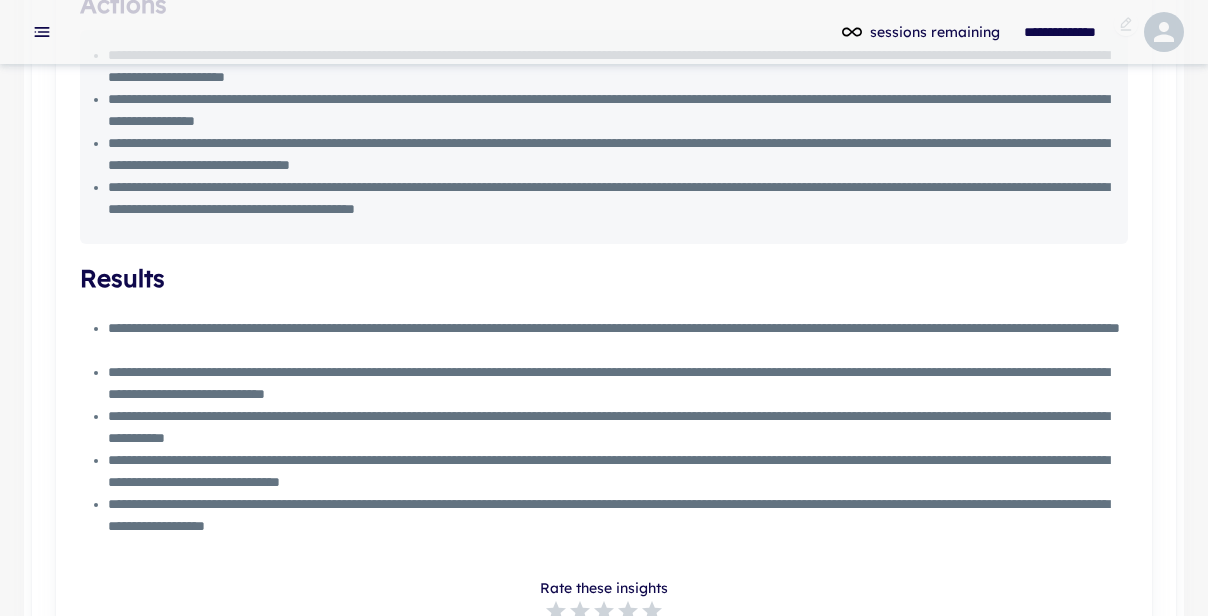 scroll, scrollTop: 1911, scrollLeft: 0, axis: vertical 